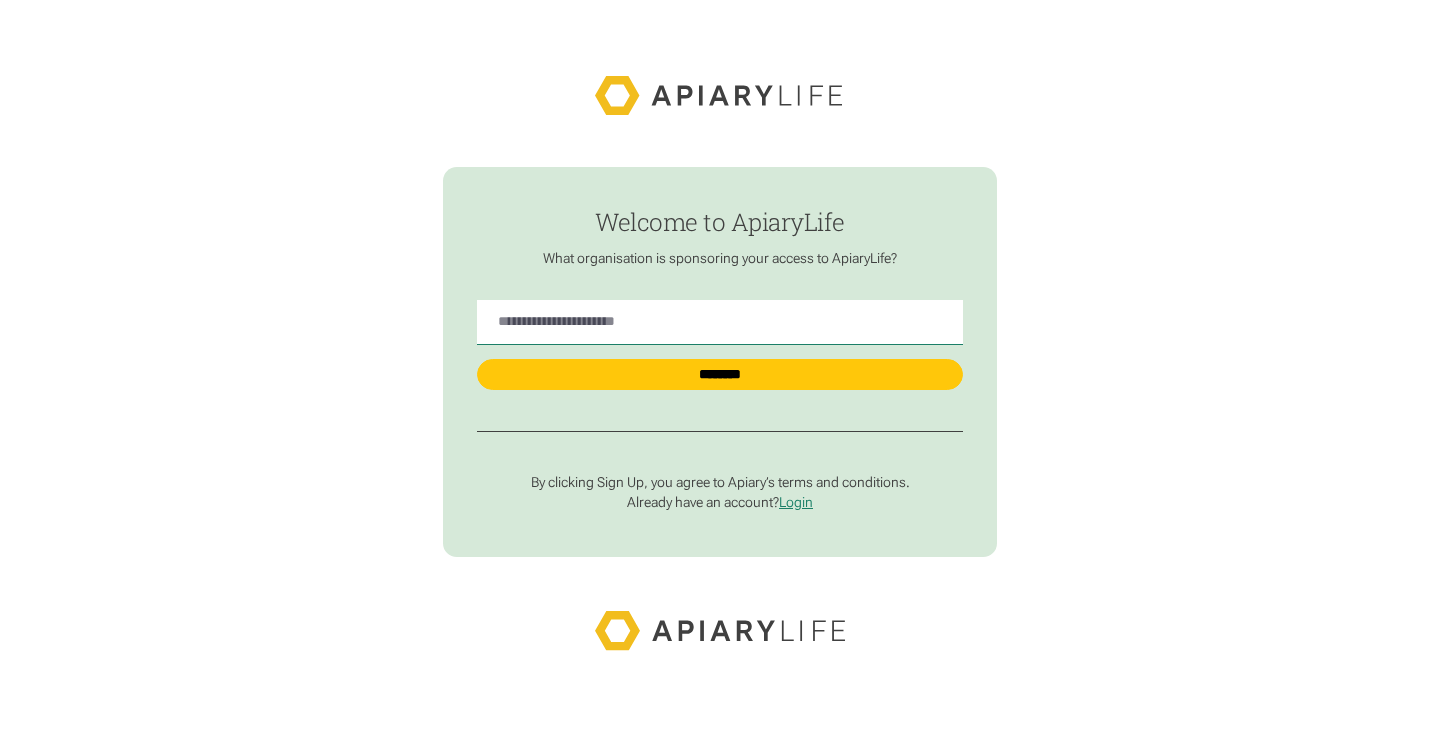 scroll, scrollTop: 0, scrollLeft: 0, axis: both 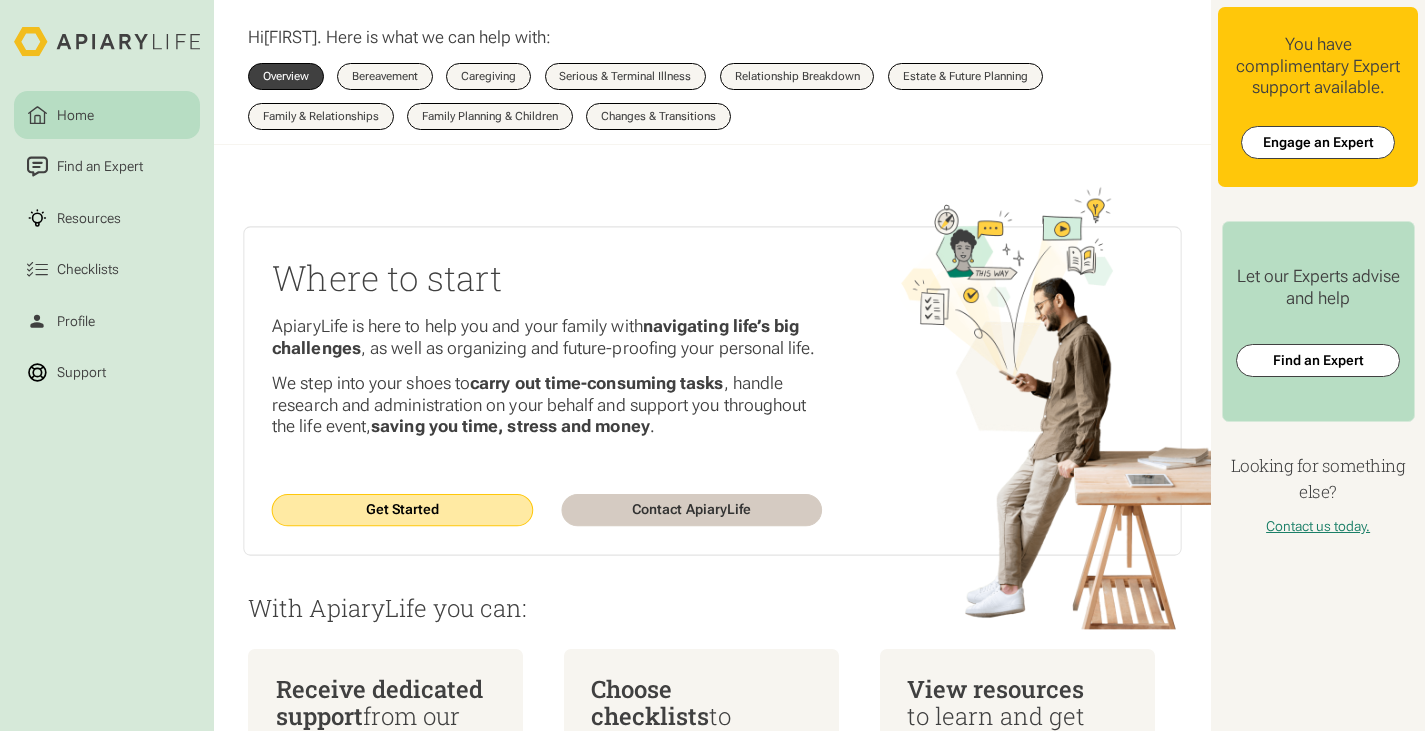 click on "Get Started" at bounding box center (402, 509) 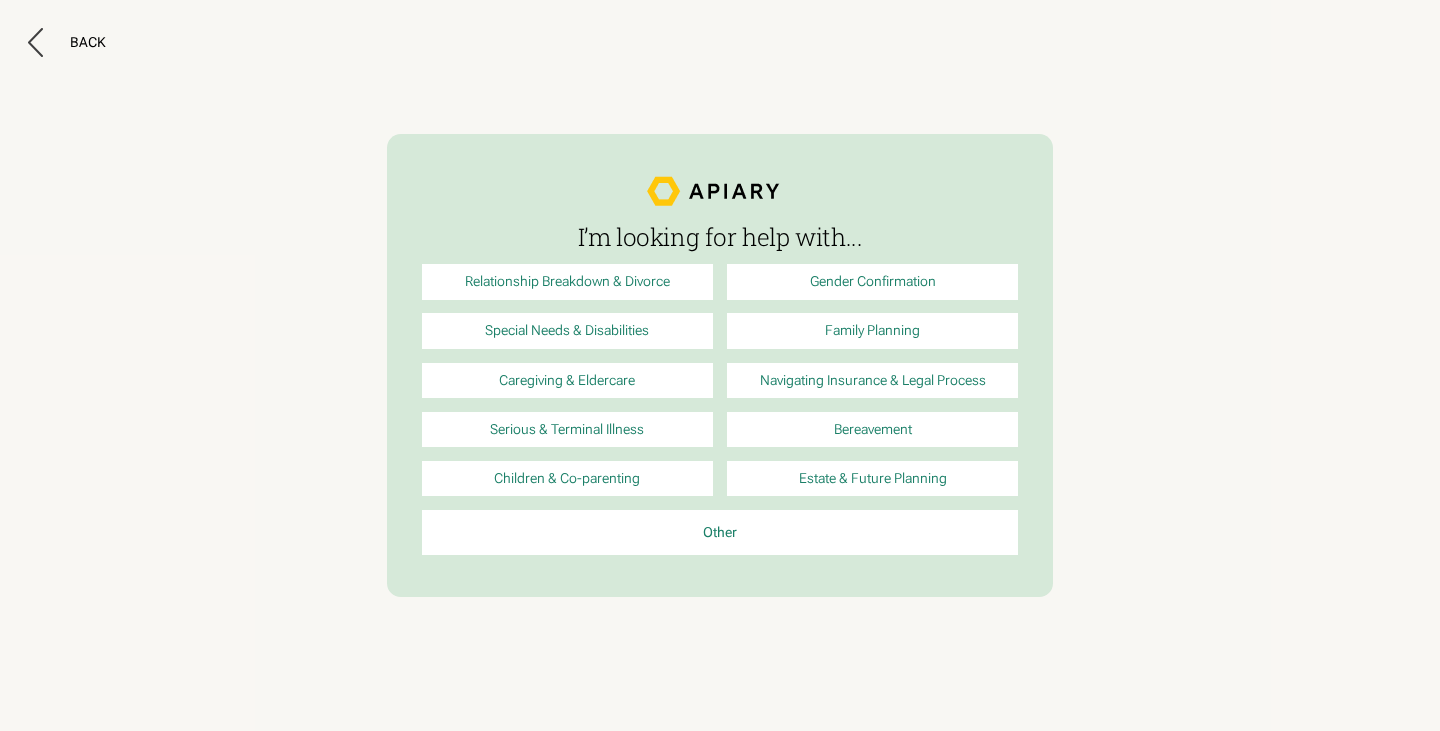scroll, scrollTop: 0, scrollLeft: 0, axis: both 